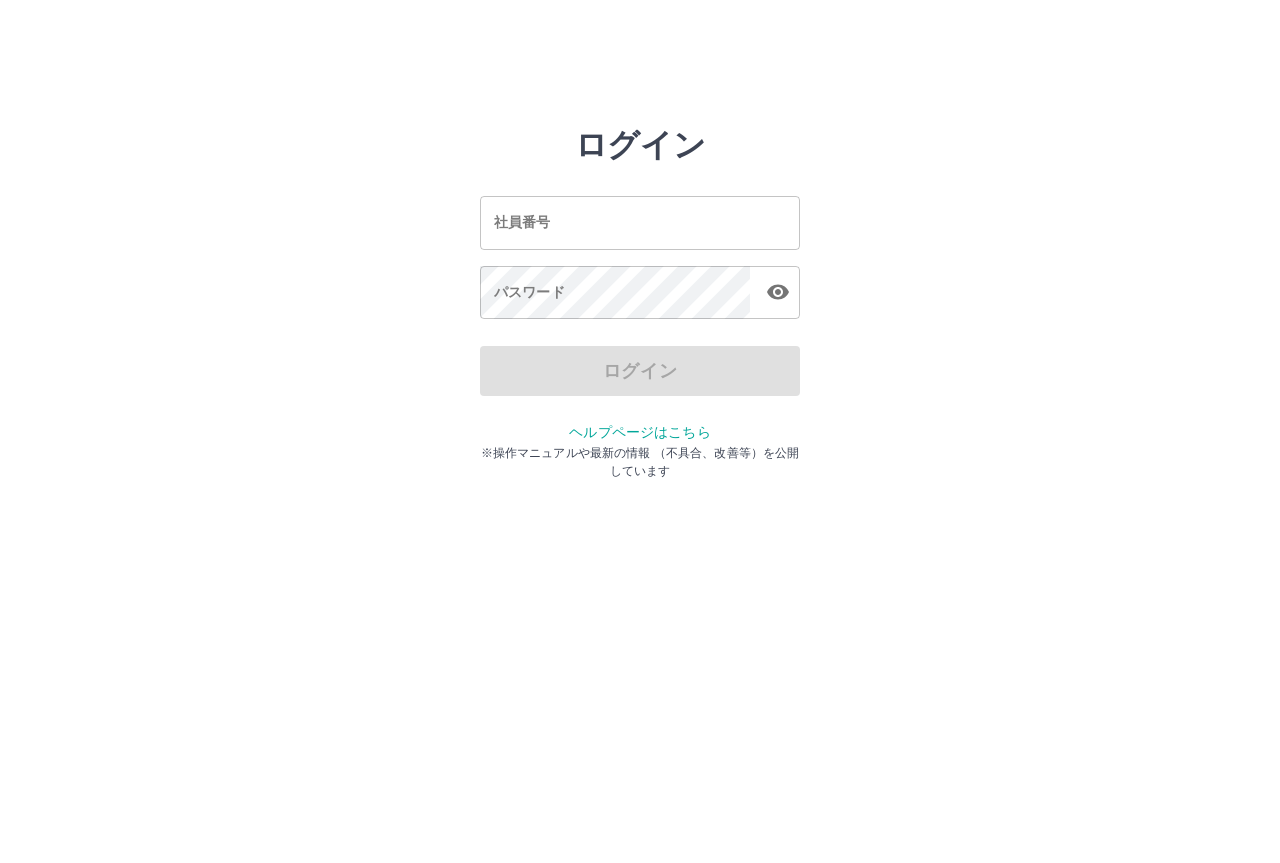 scroll, scrollTop: 0, scrollLeft: 0, axis: both 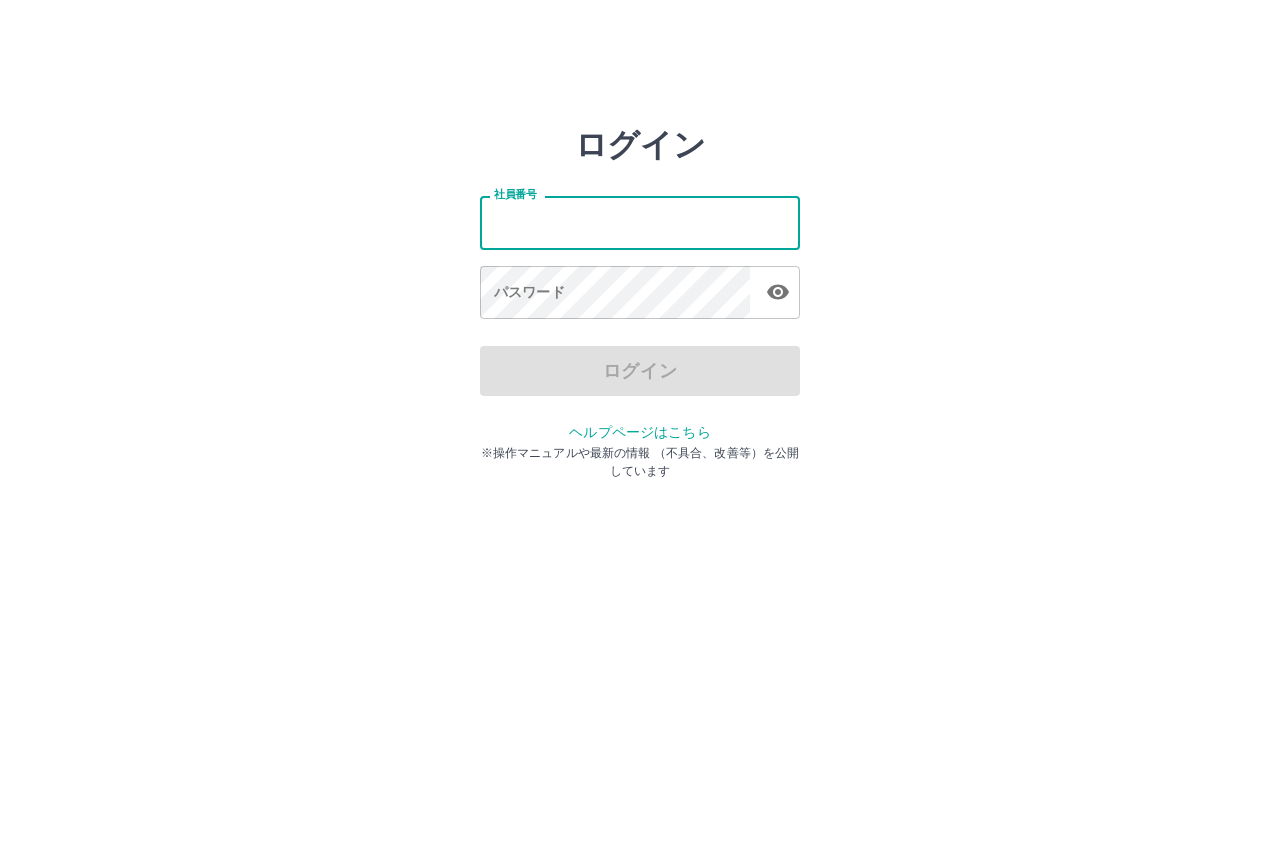 click on "社員番号" at bounding box center [640, 222] 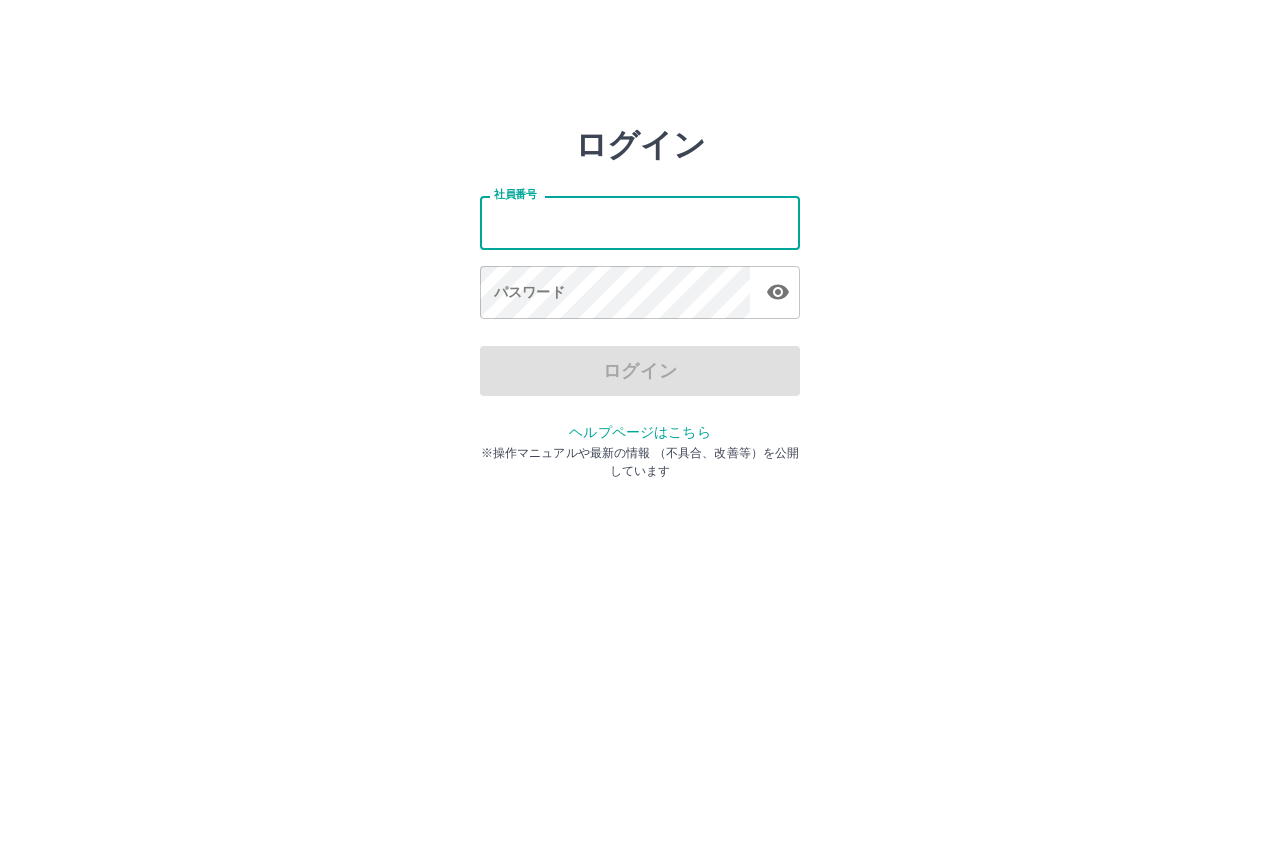 type on "*******" 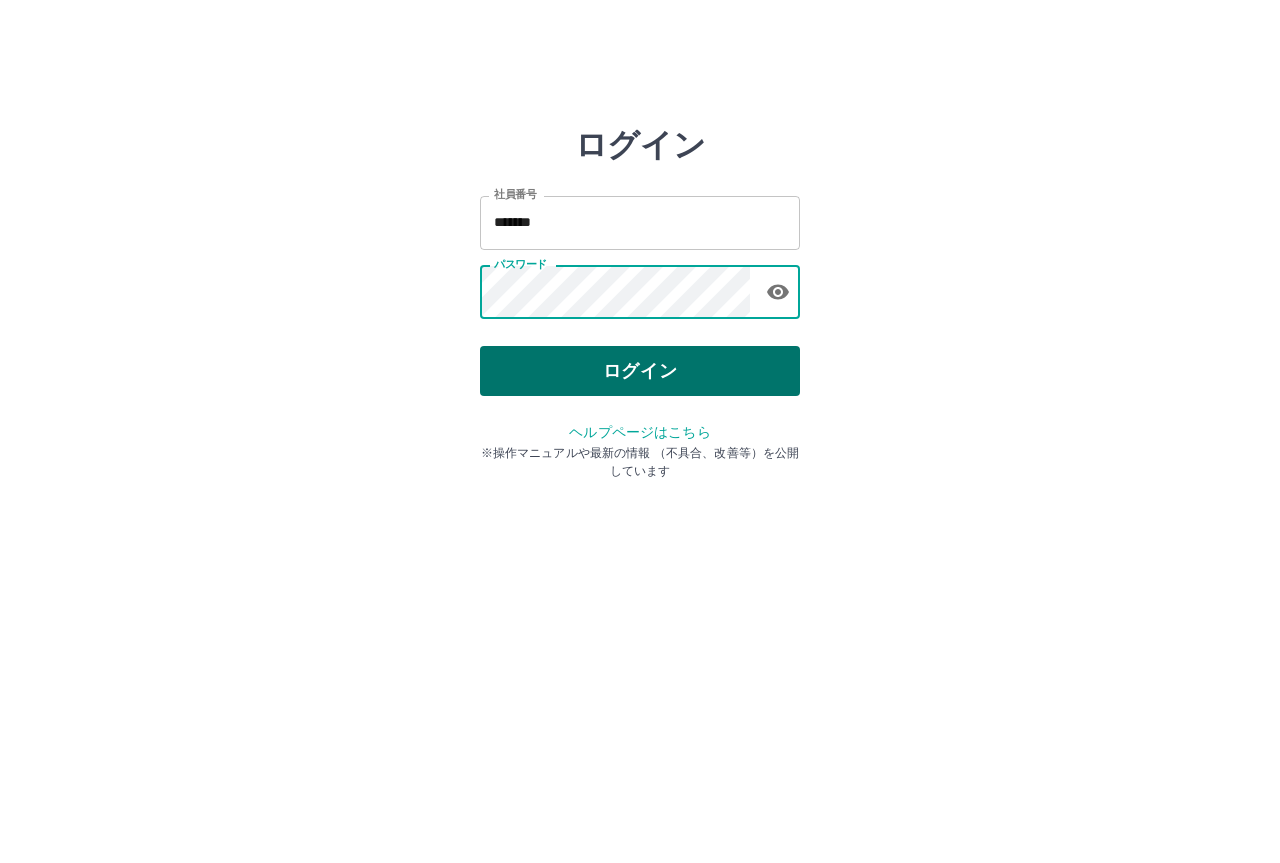 click on "ログイン" at bounding box center (640, 371) 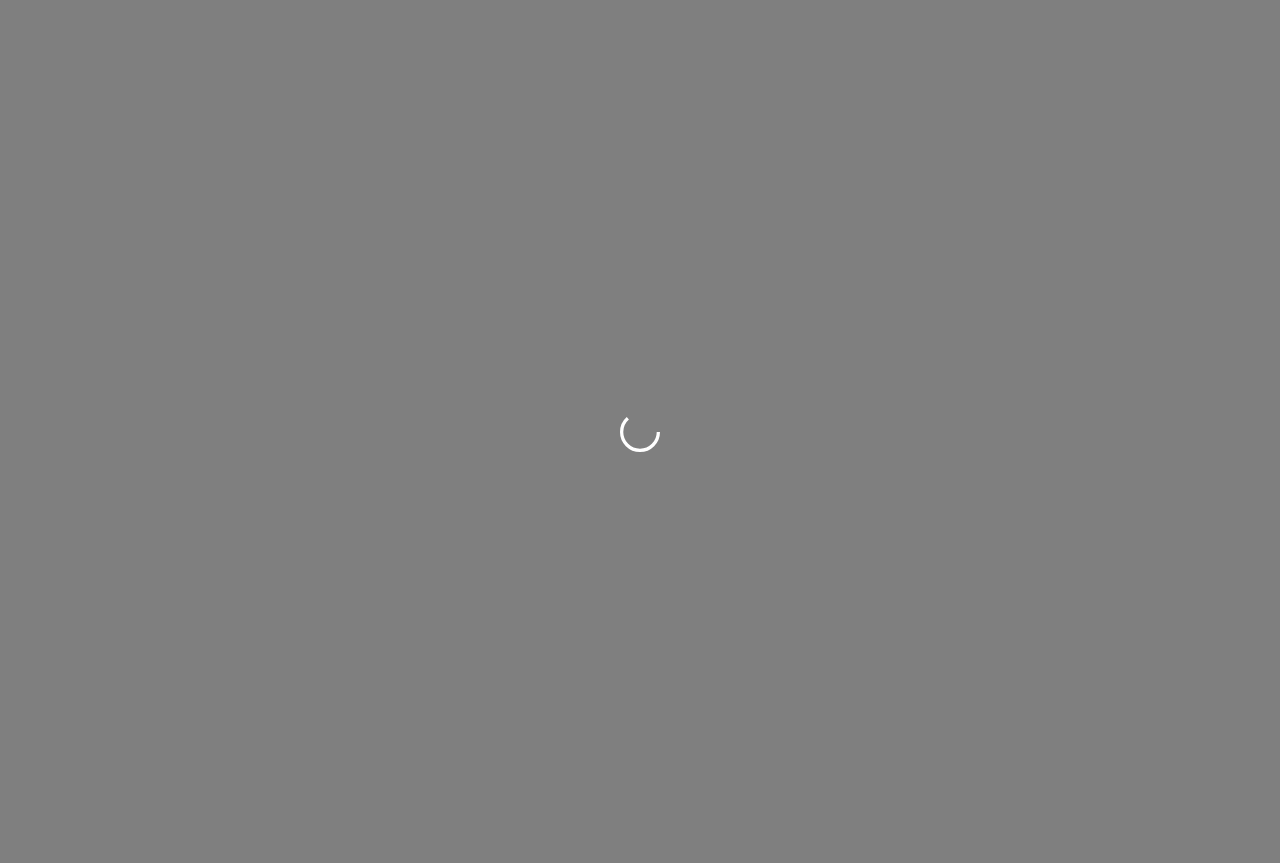 scroll, scrollTop: 0, scrollLeft: 0, axis: both 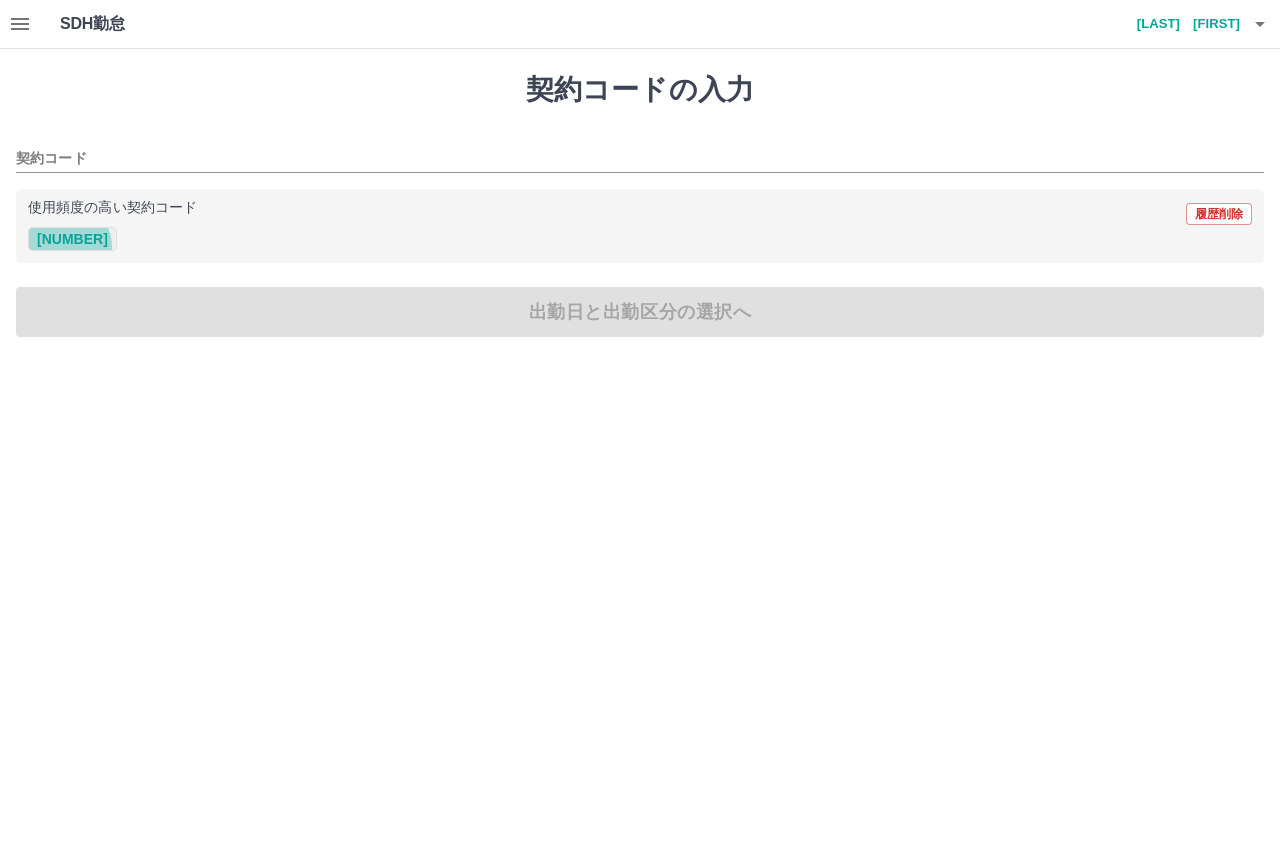 click on "35950004" at bounding box center (72, 239) 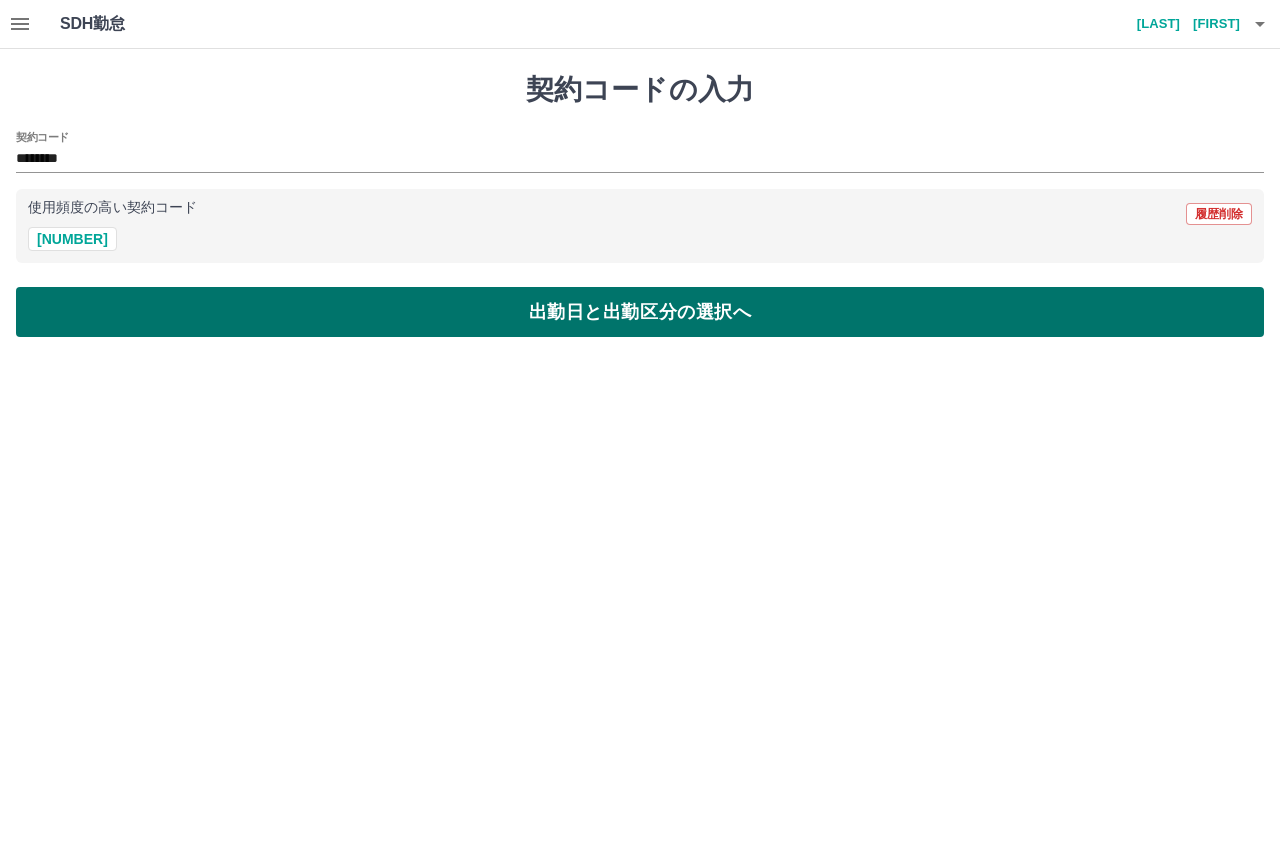 click on "出勤日と出勤区分の選択へ" at bounding box center [640, 312] 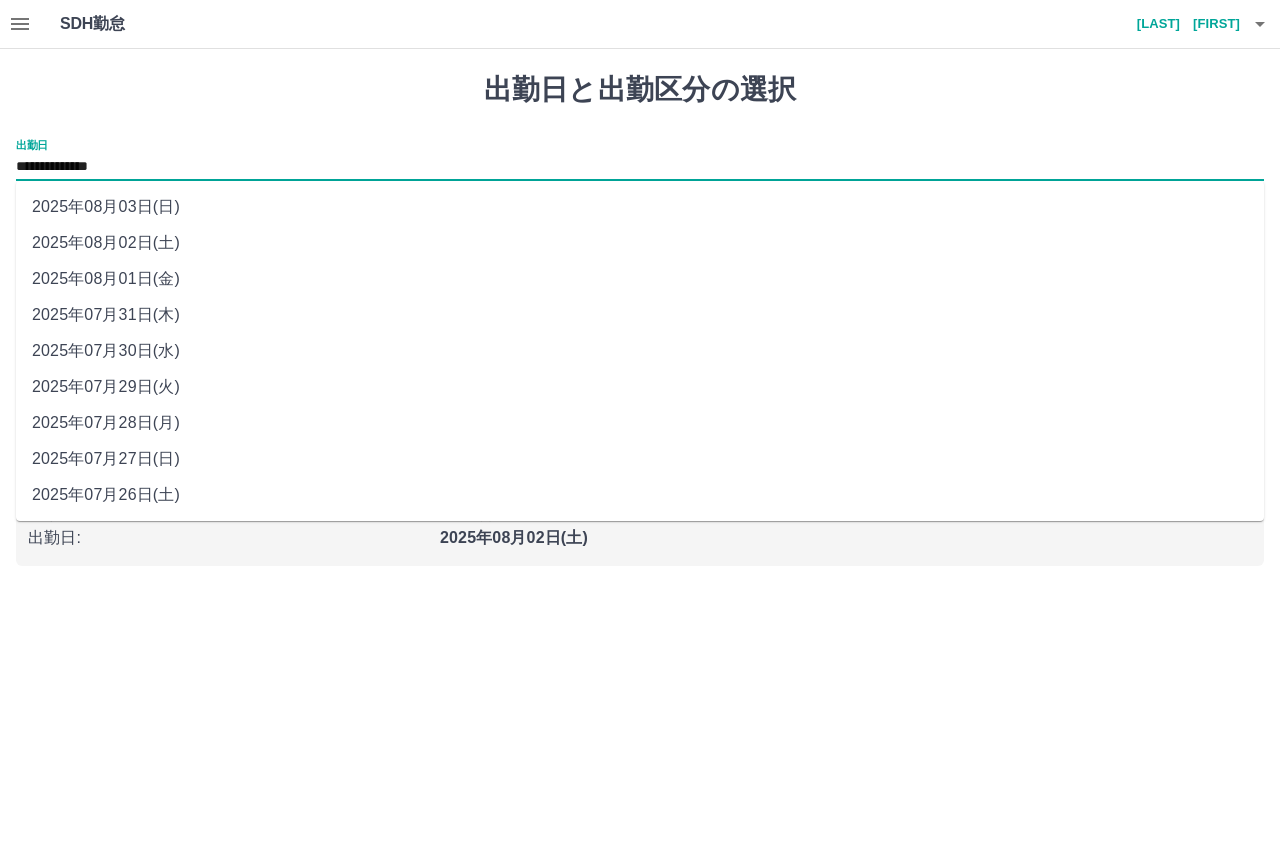 click on "**********" at bounding box center (640, 167) 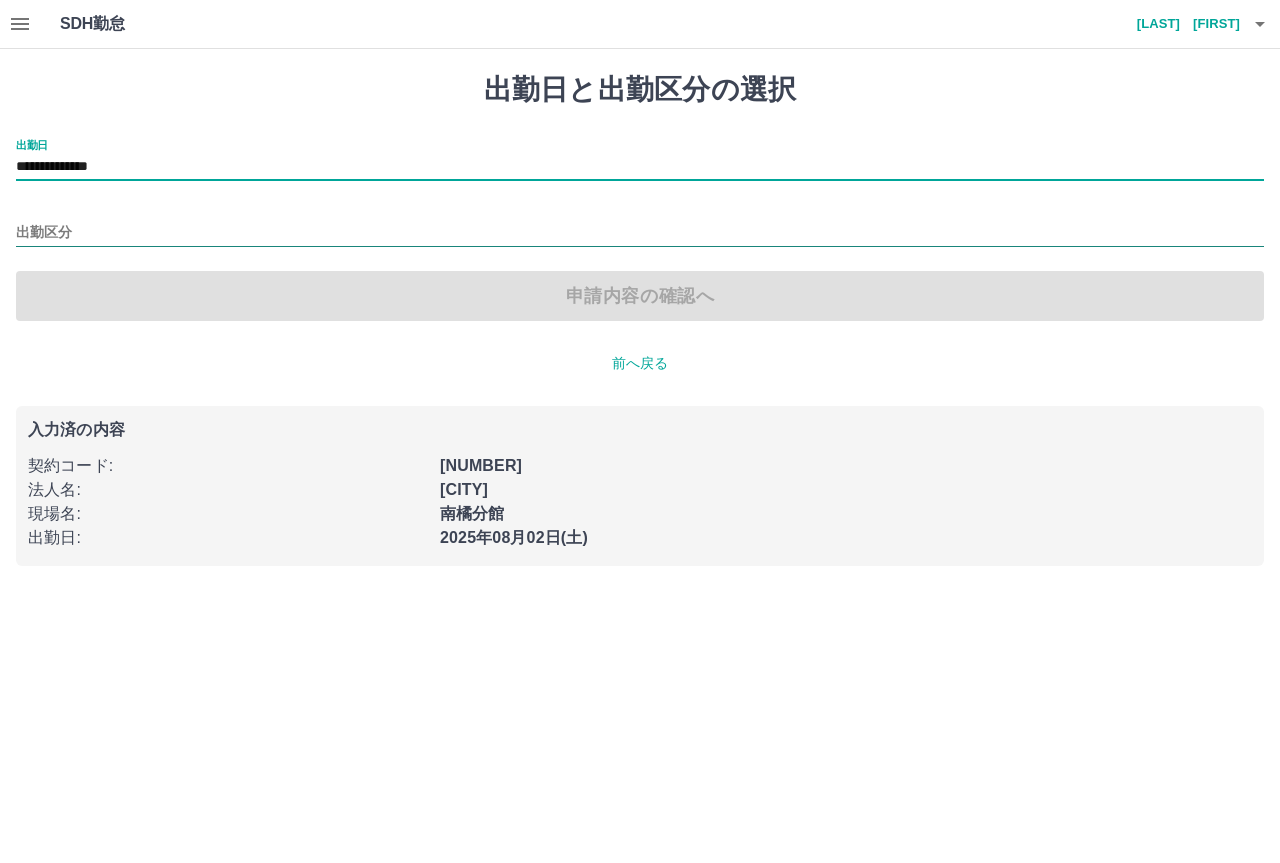click on "出勤区分" at bounding box center [640, 233] 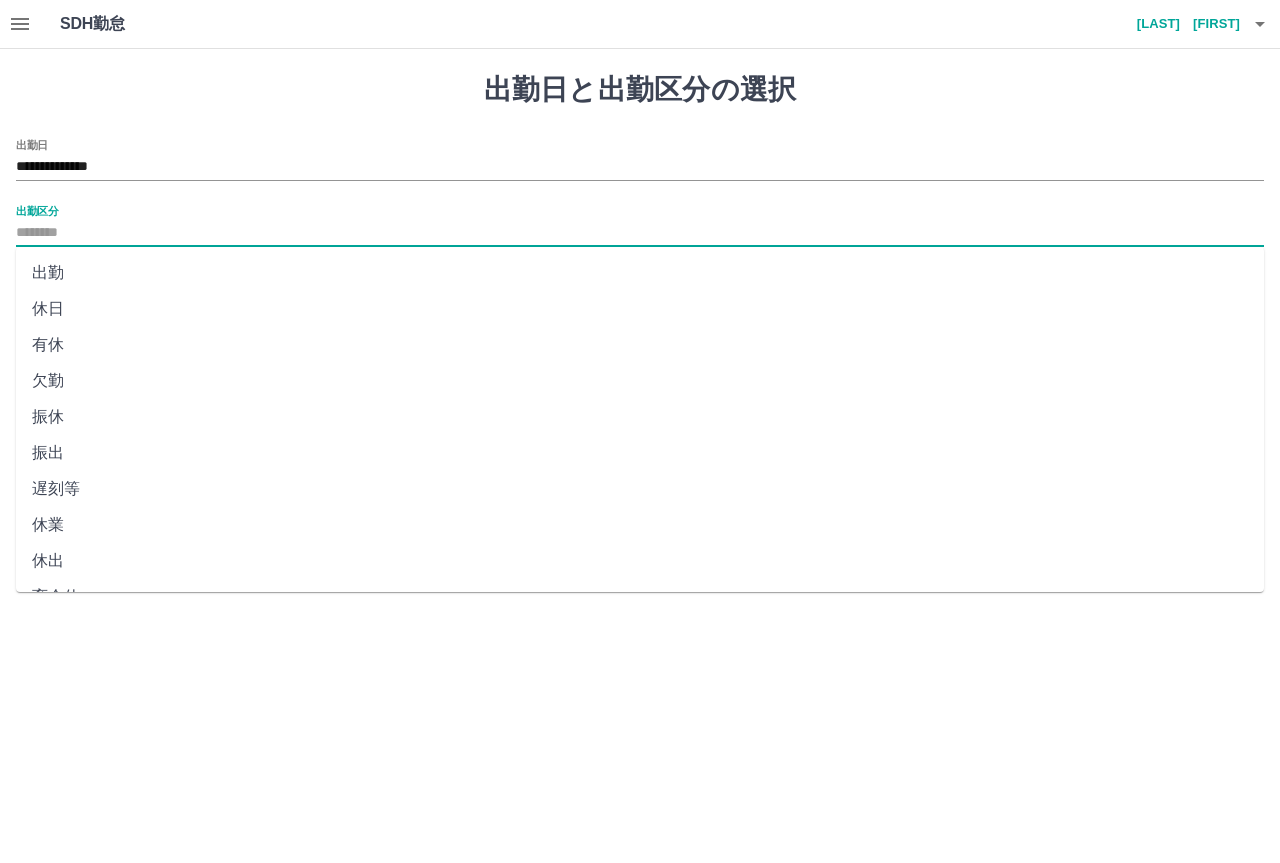click on "出勤" at bounding box center [640, 273] 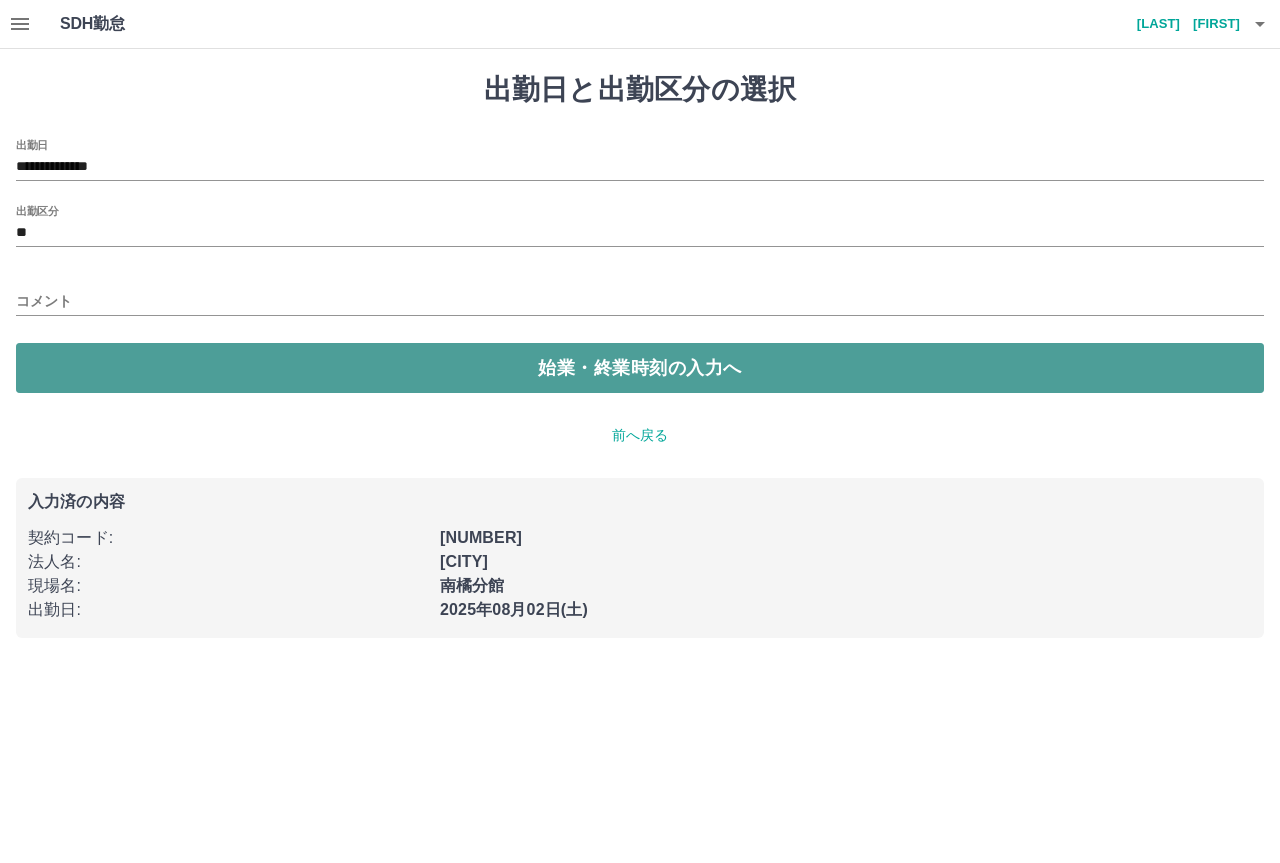click on "始業・終業時刻の入力へ" at bounding box center [640, 368] 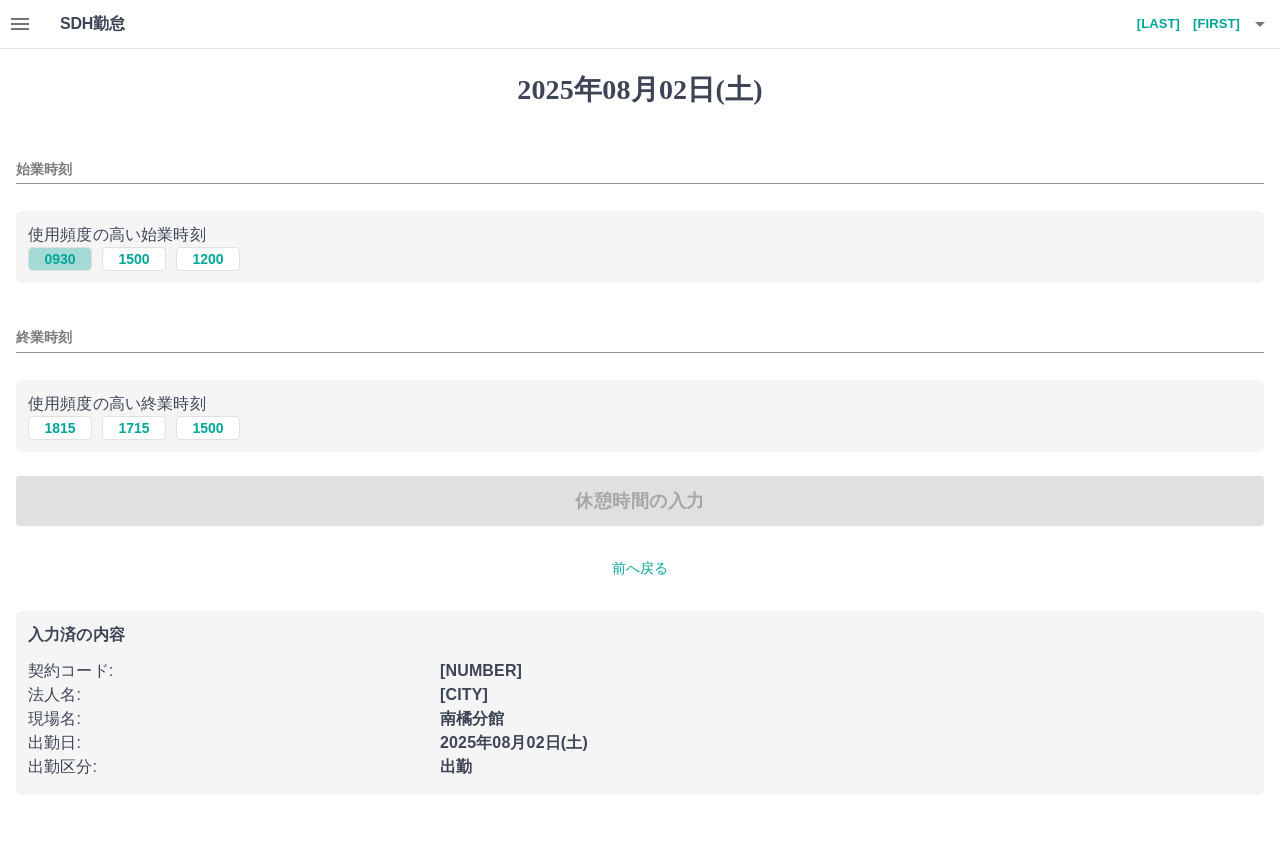 click on "0930" at bounding box center (60, 259) 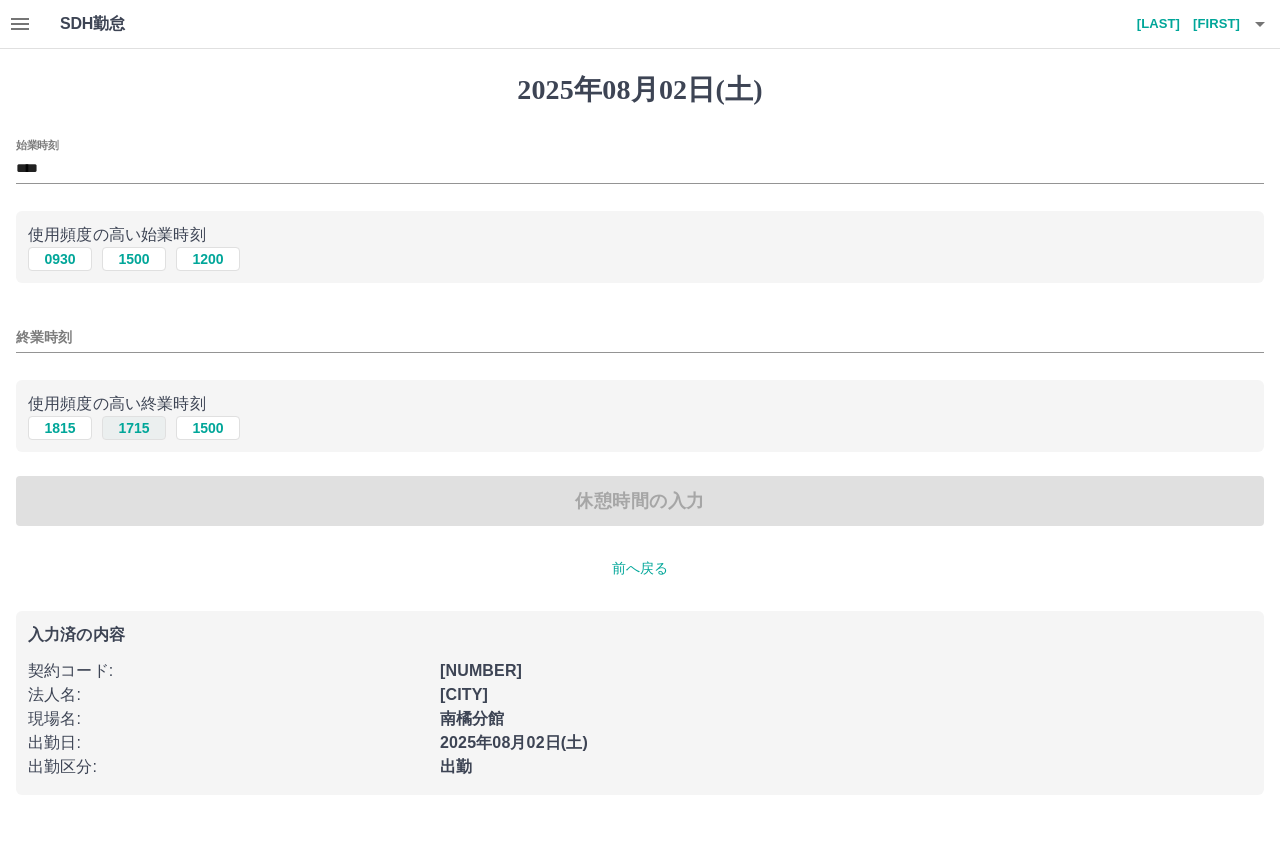 click on "1715" at bounding box center [134, 428] 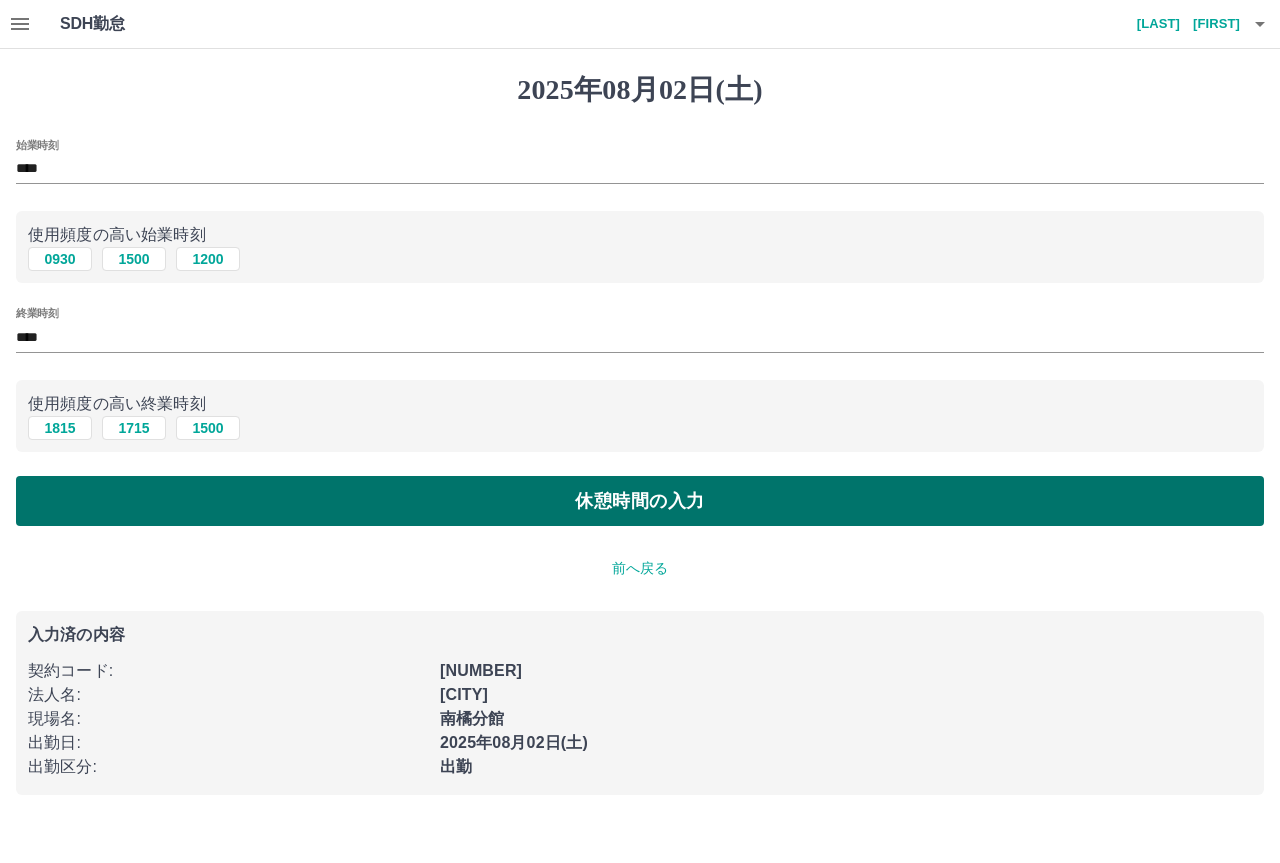 click on "休憩時間の入力" at bounding box center [640, 501] 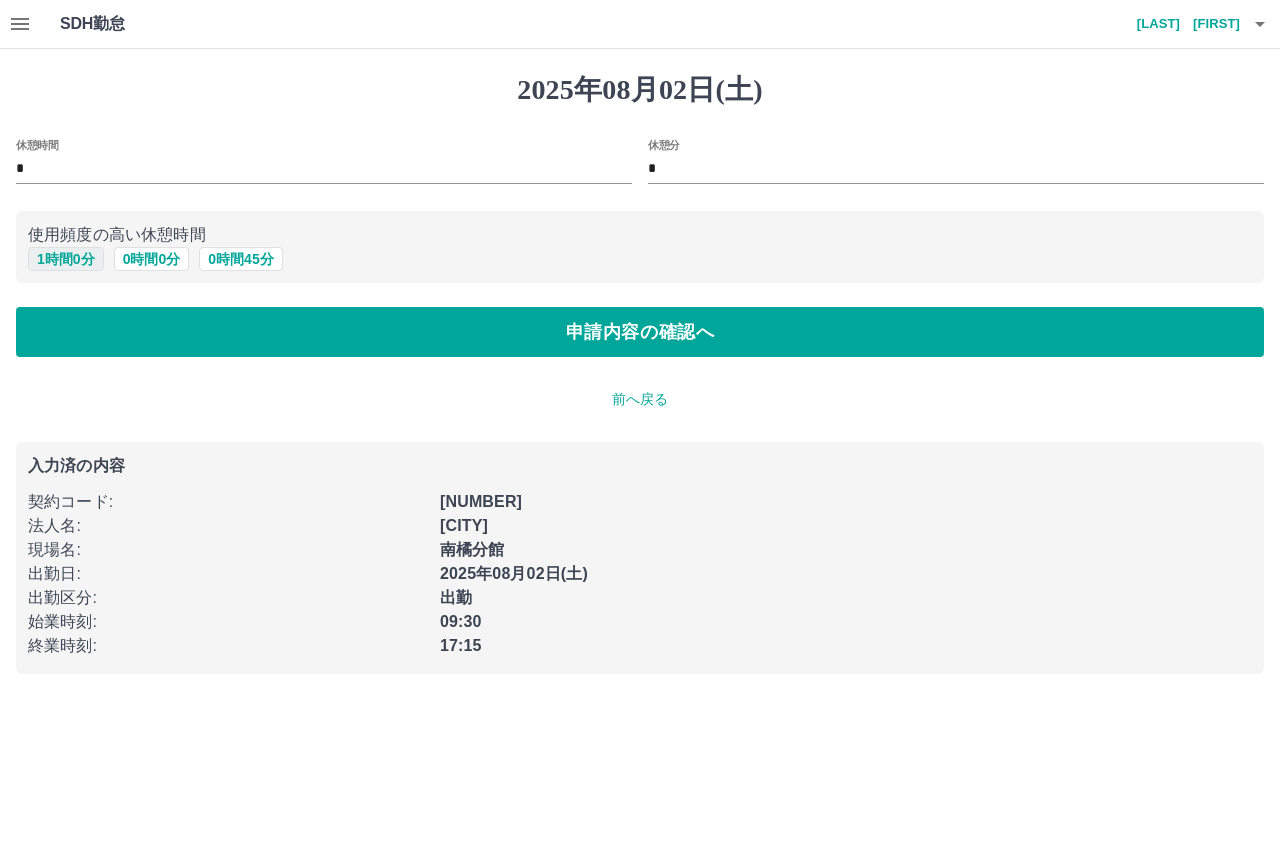 click on "1 時間 0 分" at bounding box center (66, 259) 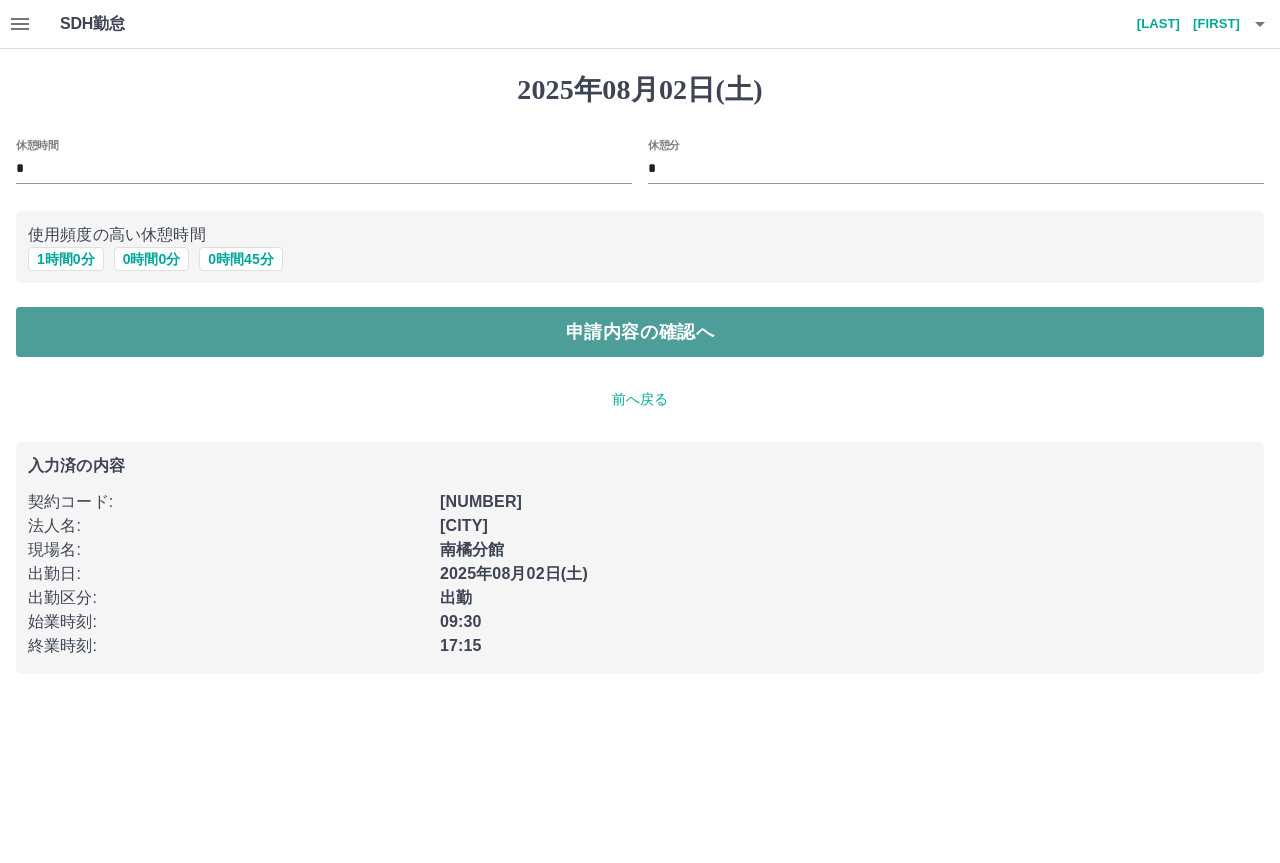 click on "申請内容の確認へ" at bounding box center [640, 332] 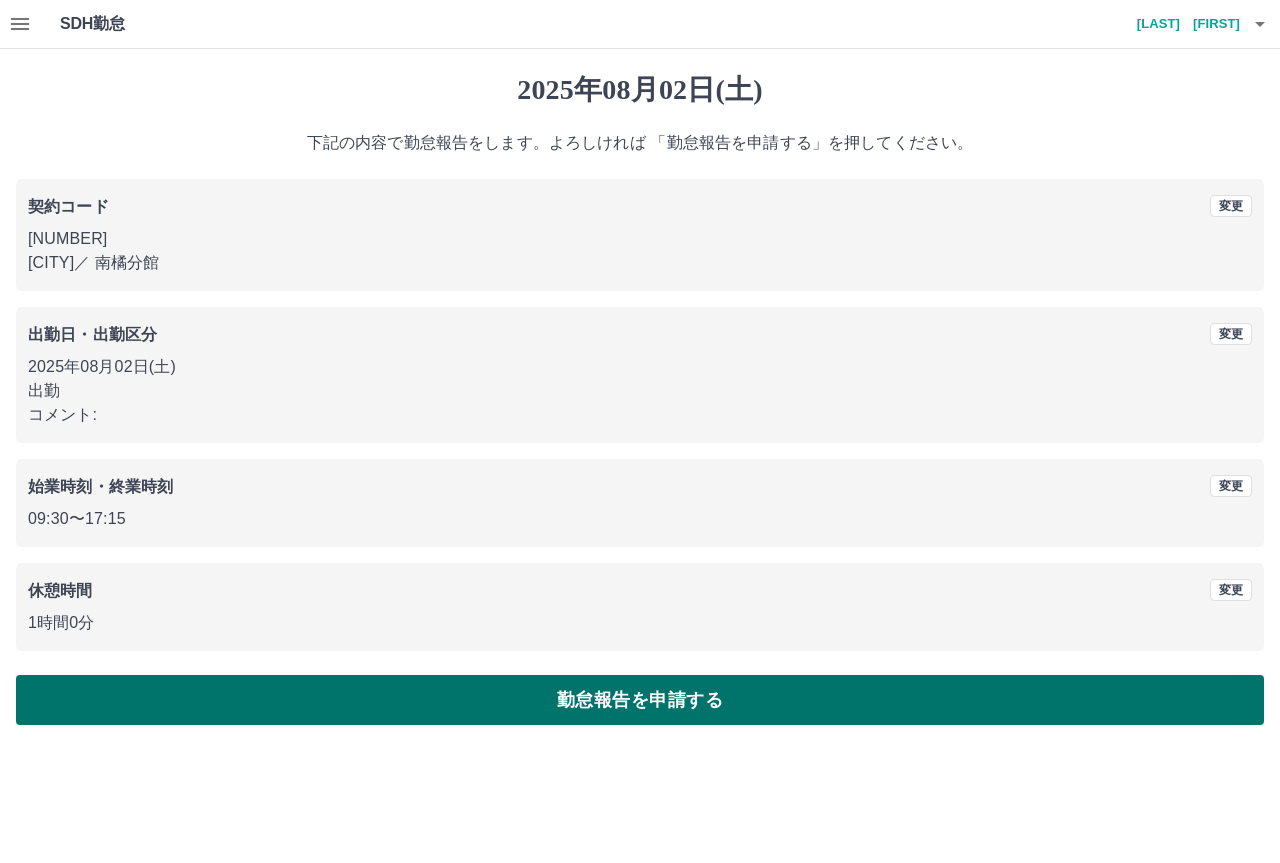 click on "勤怠報告を申請する" at bounding box center (640, 700) 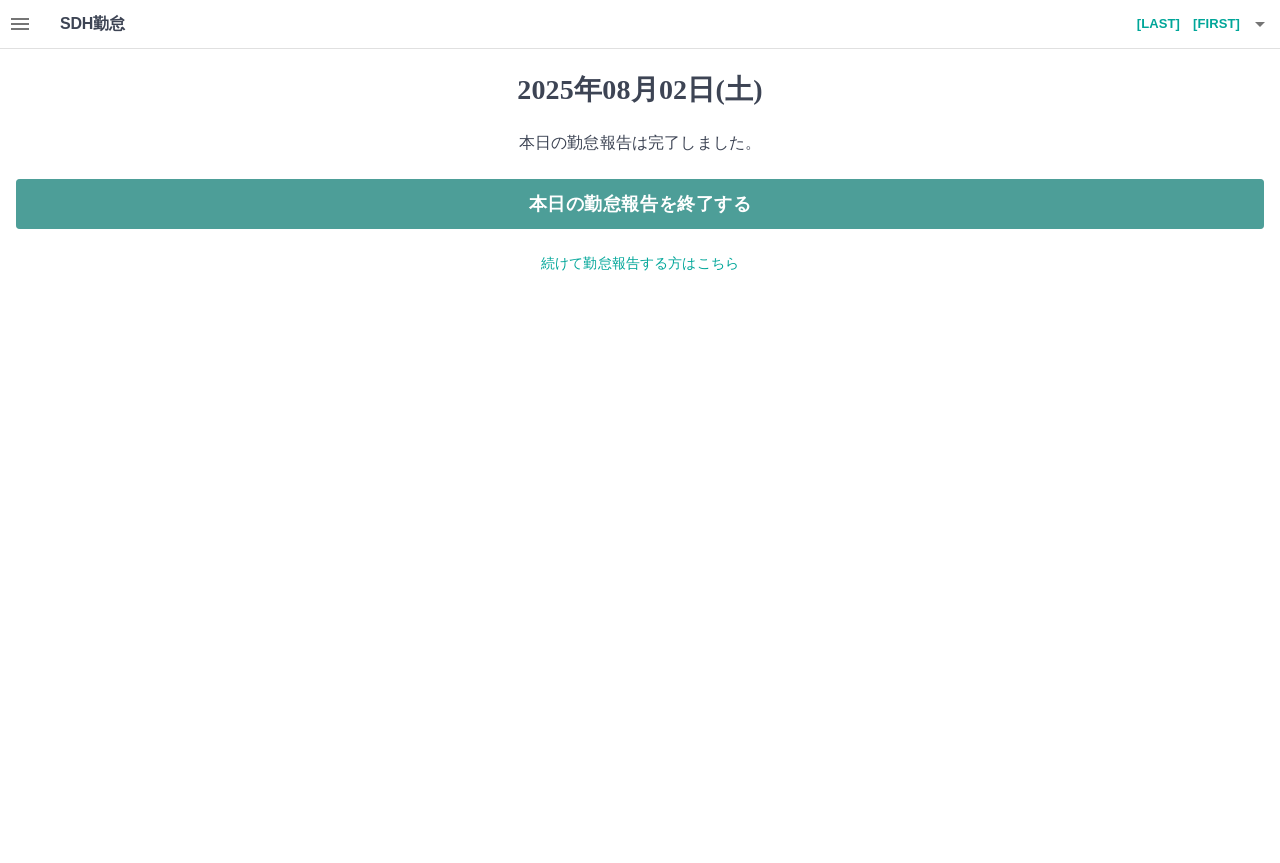click on "本日の勤怠報告を終了する" at bounding box center [640, 204] 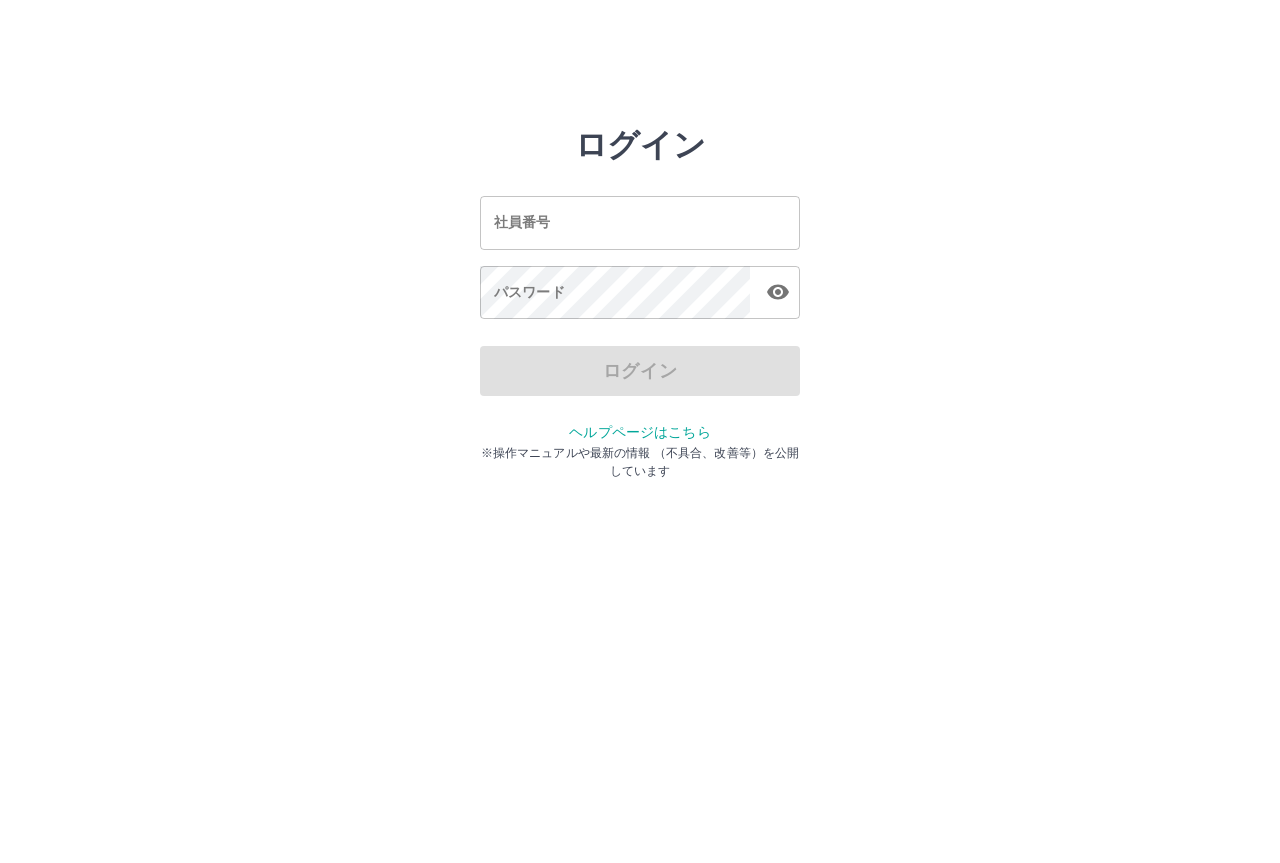 scroll, scrollTop: 0, scrollLeft: 0, axis: both 